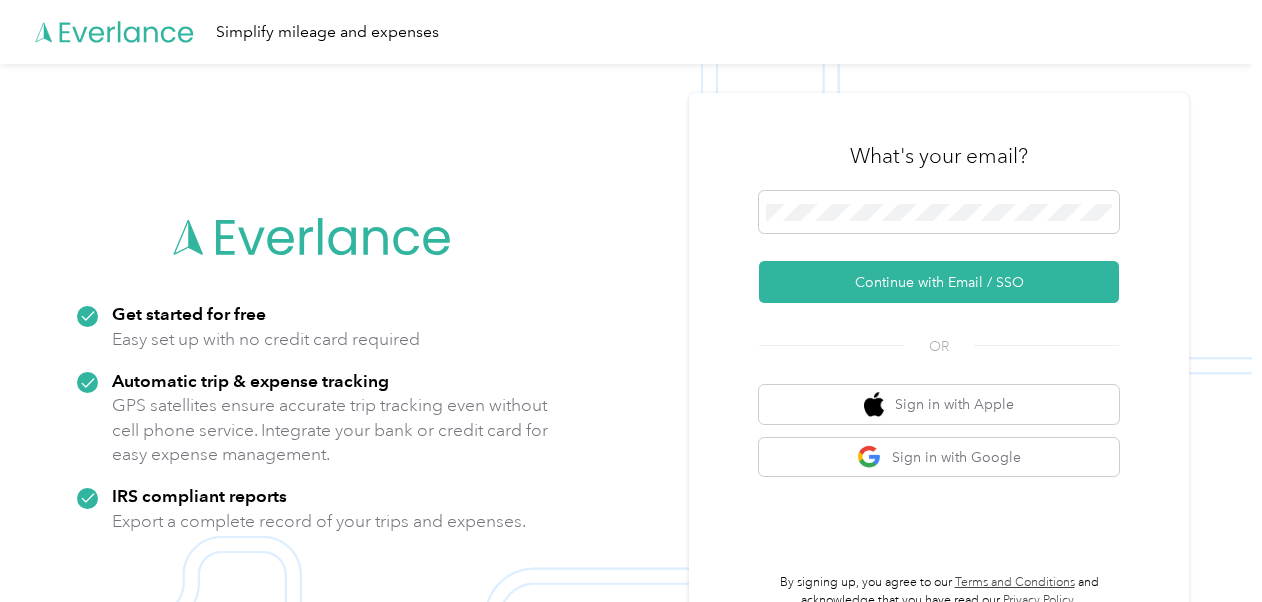 scroll, scrollTop: 0, scrollLeft: 0, axis: both 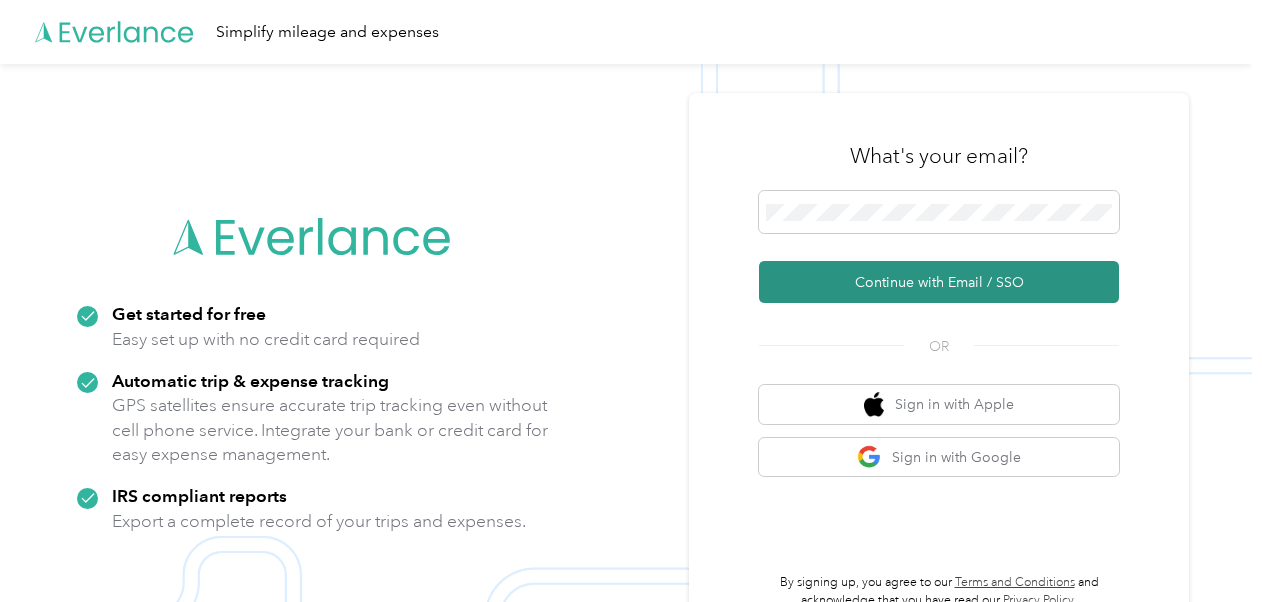 click on "Continue with Email / SSO" at bounding box center (939, 282) 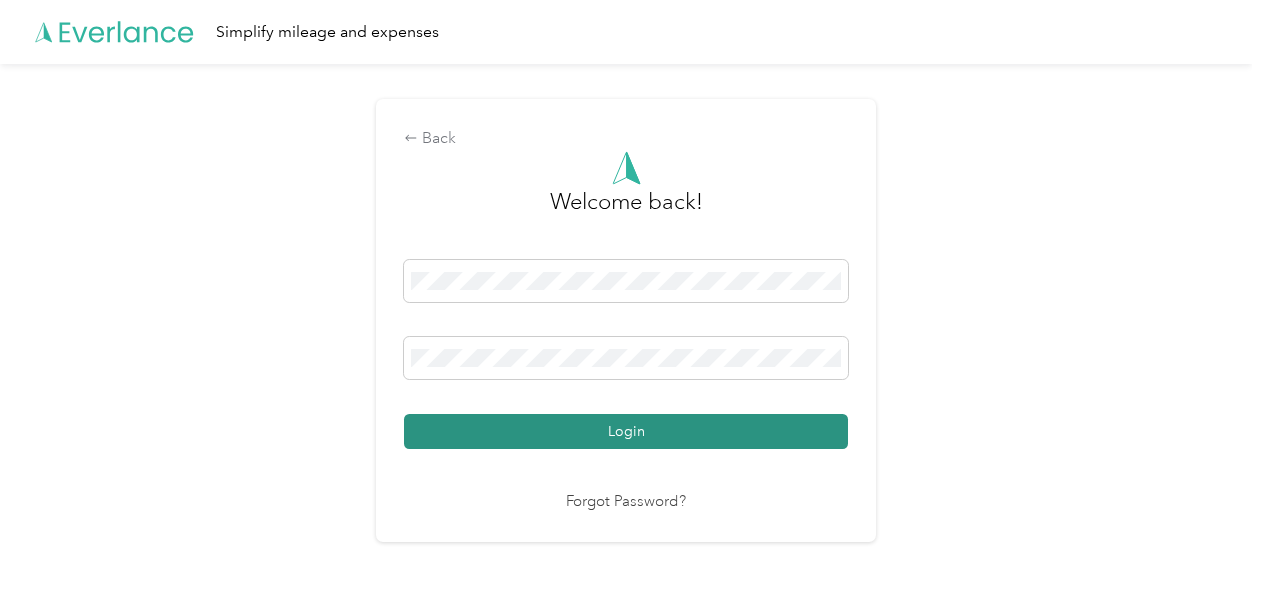 click on "Login" at bounding box center (626, 431) 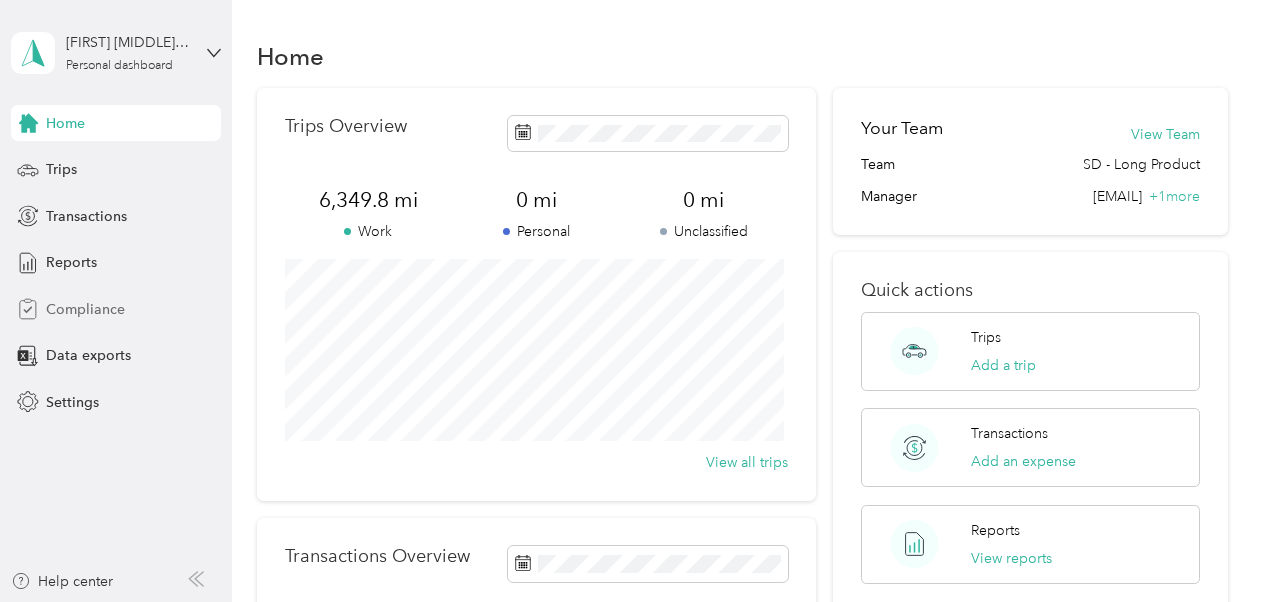 click on "Compliance" at bounding box center [85, 309] 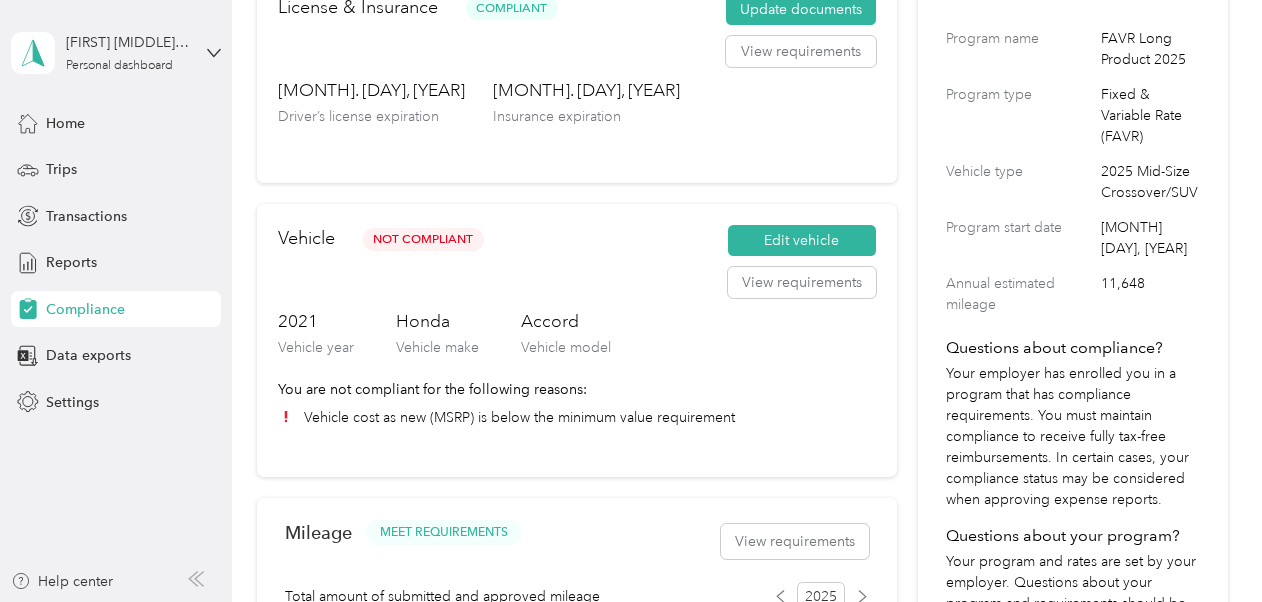 scroll, scrollTop: 234, scrollLeft: 0, axis: vertical 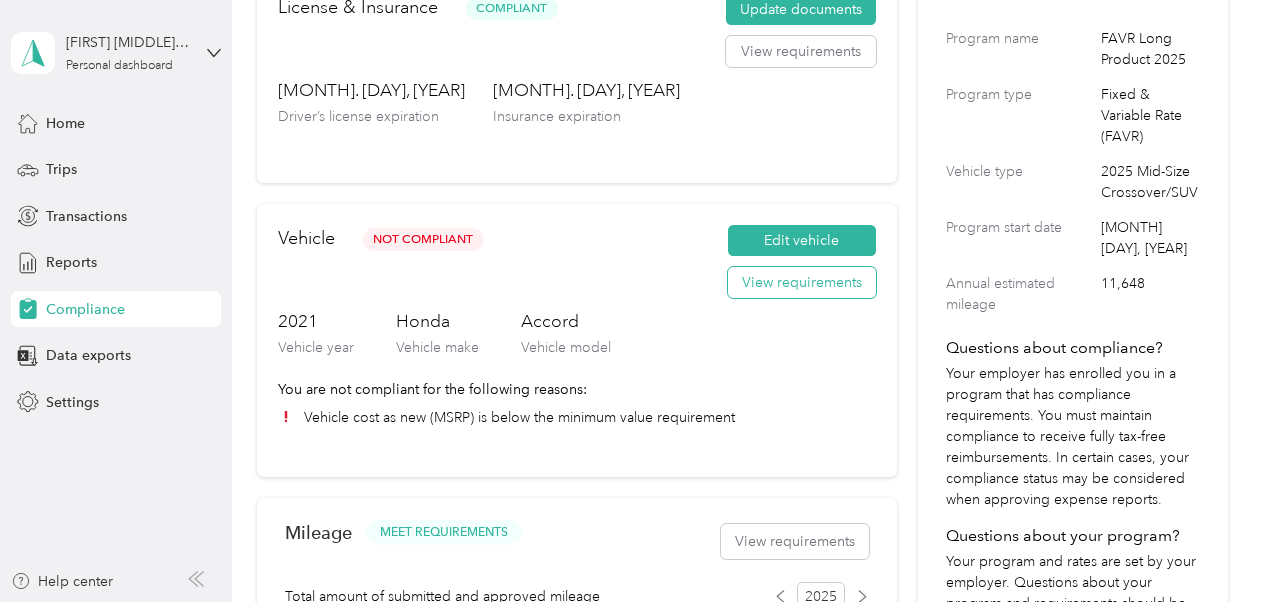 click on "View requirements" at bounding box center [802, 283] 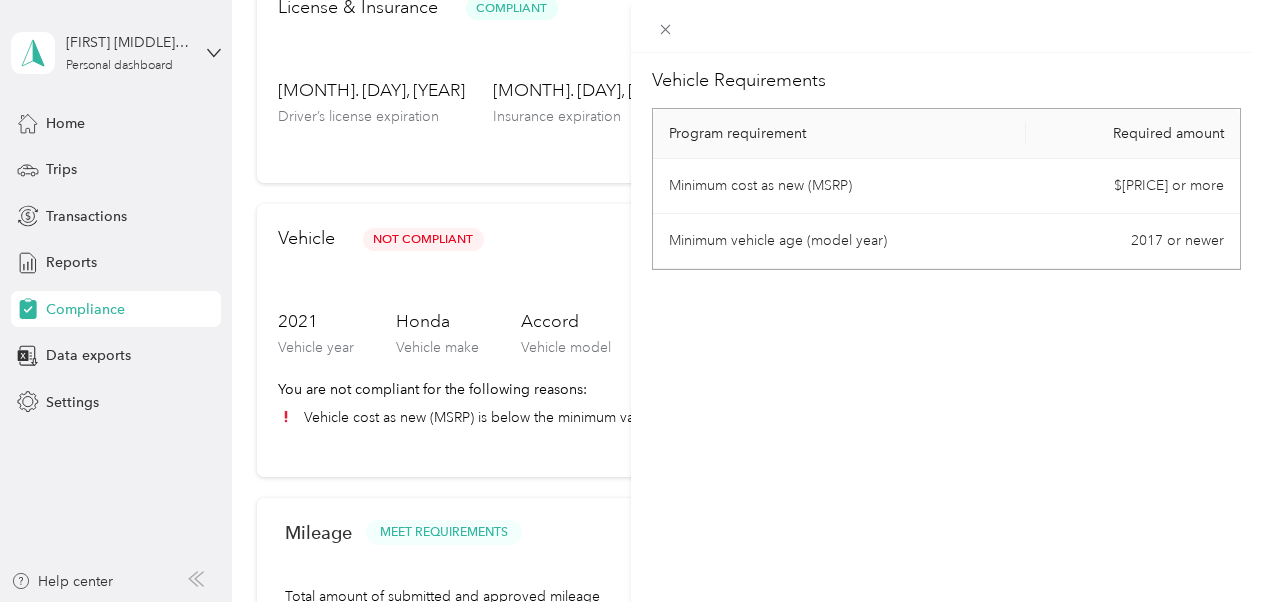 click on "Vehicle Requirements Program requirement Required amount     Minimum cost as new (MSRP) $[PRICE] or more Minimum vehicle age (model year) [YEAR] or newer" at bounding box center [631, 301] 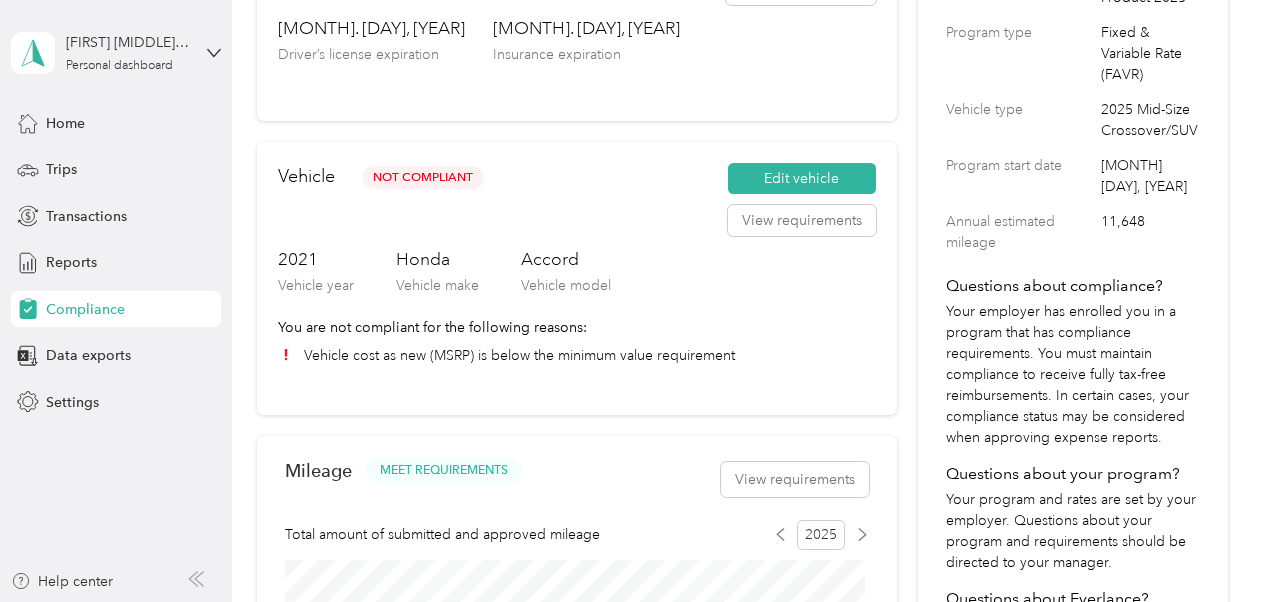 scroll, scrollTop: 298, scrollLeft: 0, axis: vertical 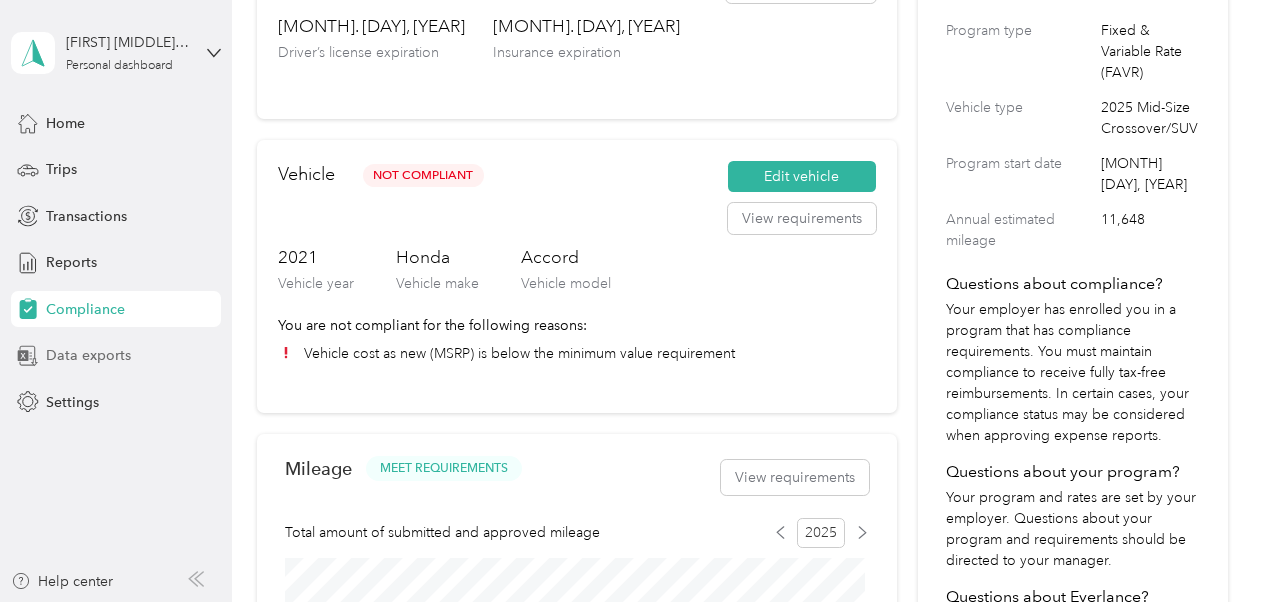 click on "Data exports" at bounding box center [88, 355] 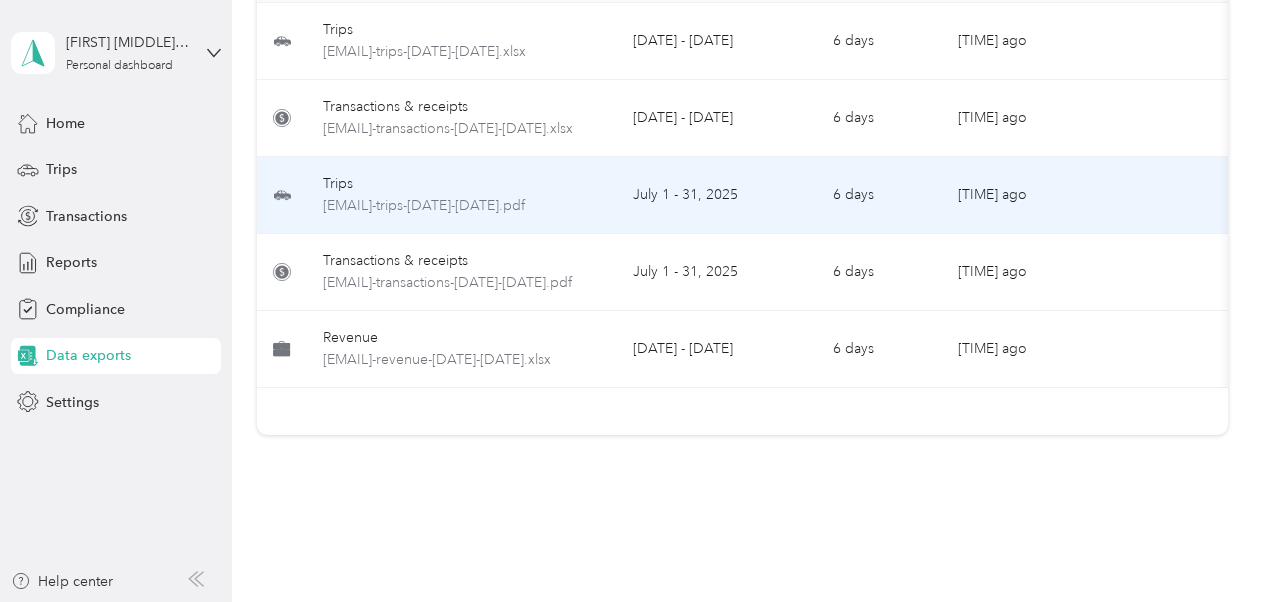 scroll, scrollTop: 174, scrollLeft: 0, axis: vertical 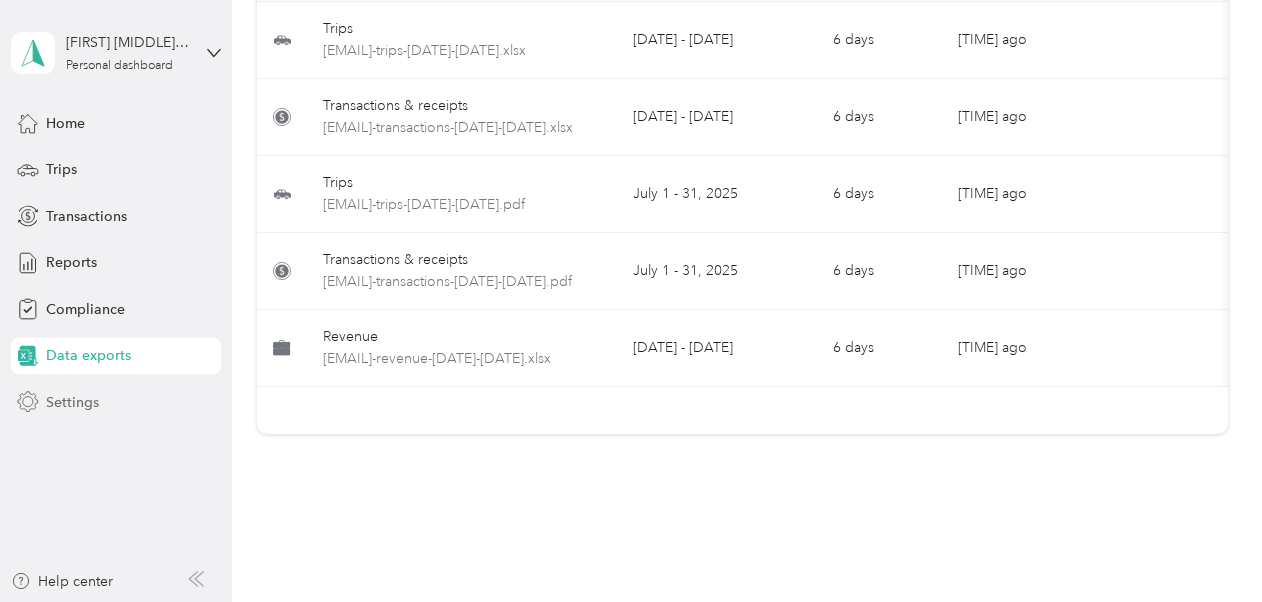 click on "Settings" at bounding box center (72, 402) 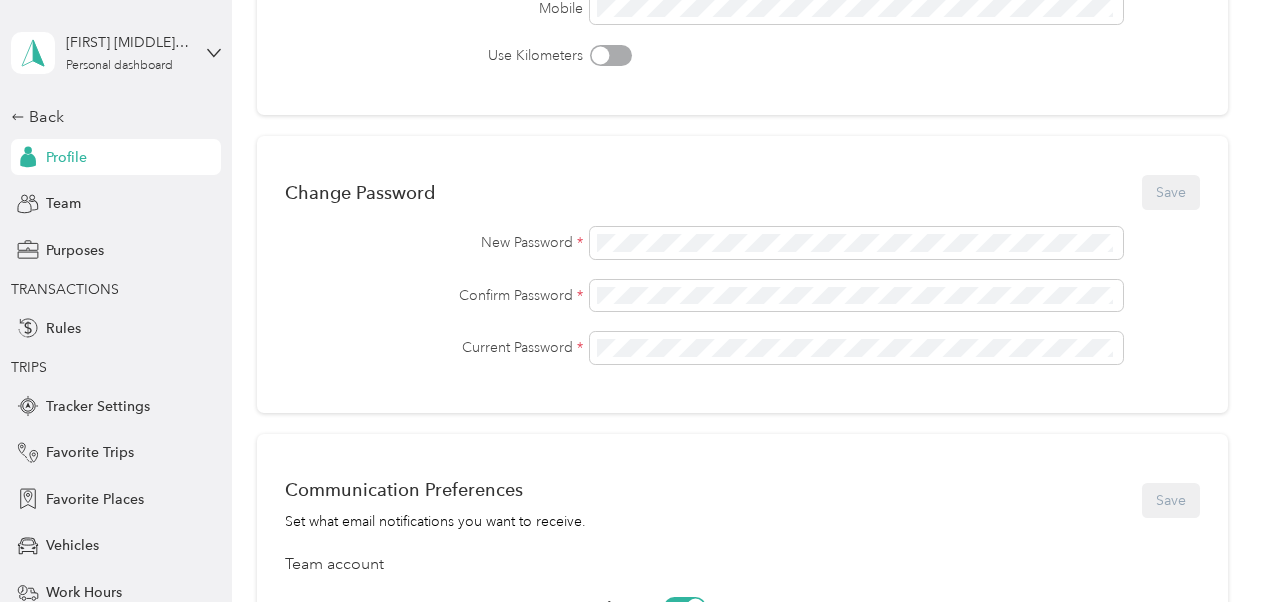 scroll, scrollTop: 404, scrollLeft: 0, axis: vertical 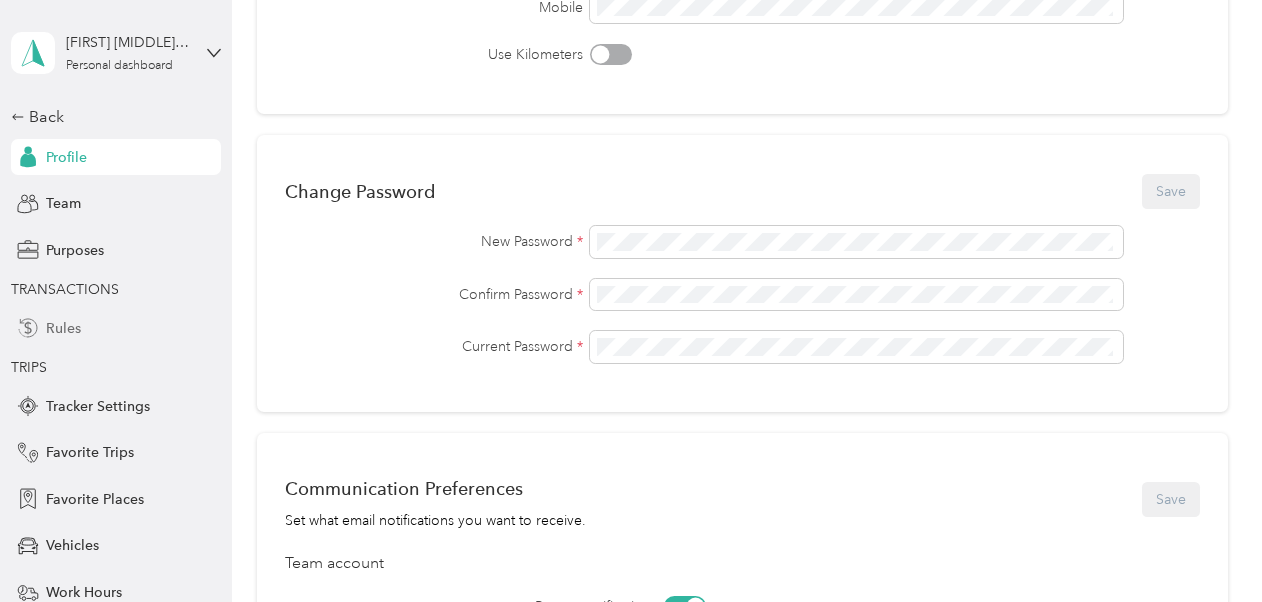 click on "Rules" at bounding box center (63, 328) 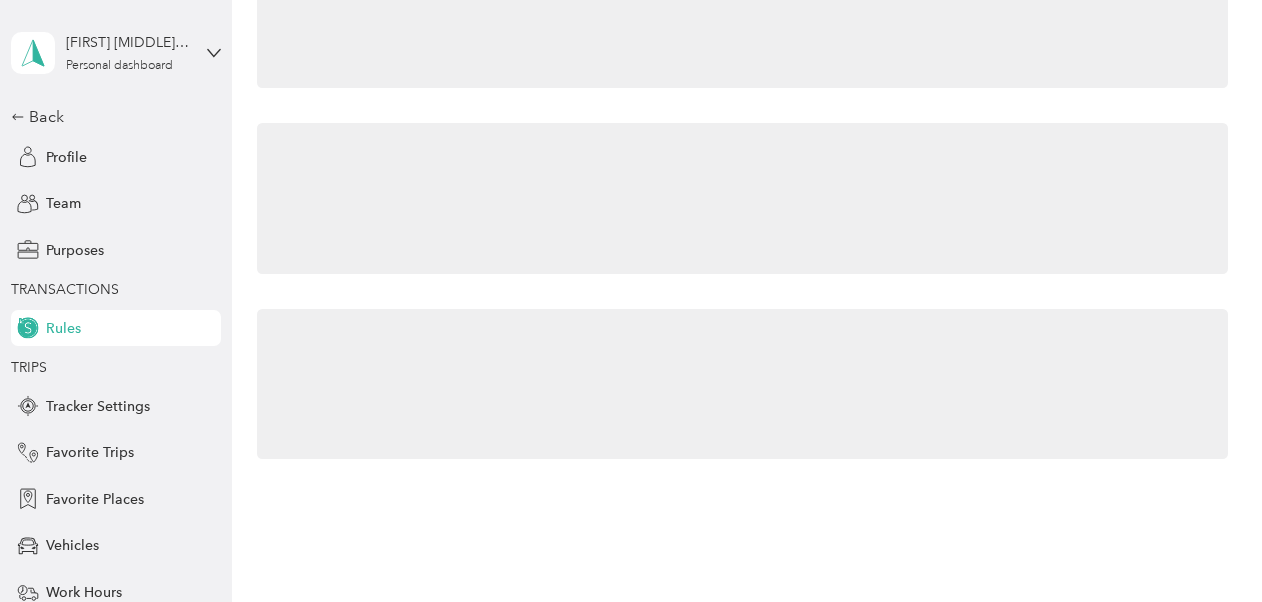 scroll, scrollTop: 0, scrollLeft: 0, axis: both 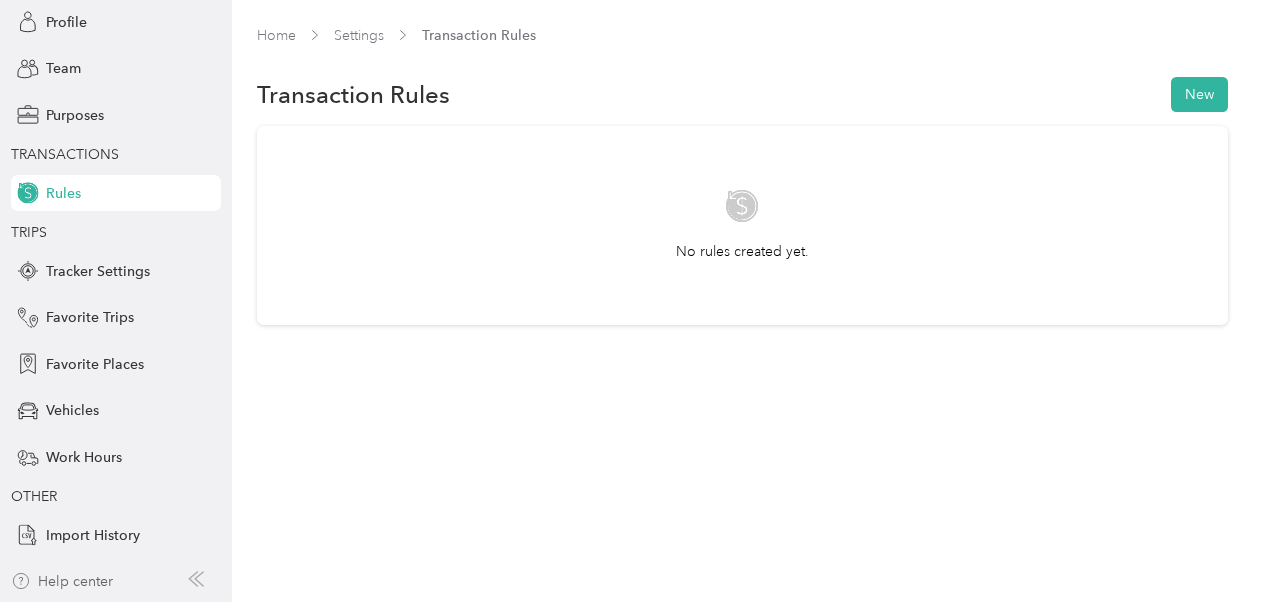 click on "Help center" at bounding box center (62, 581) 